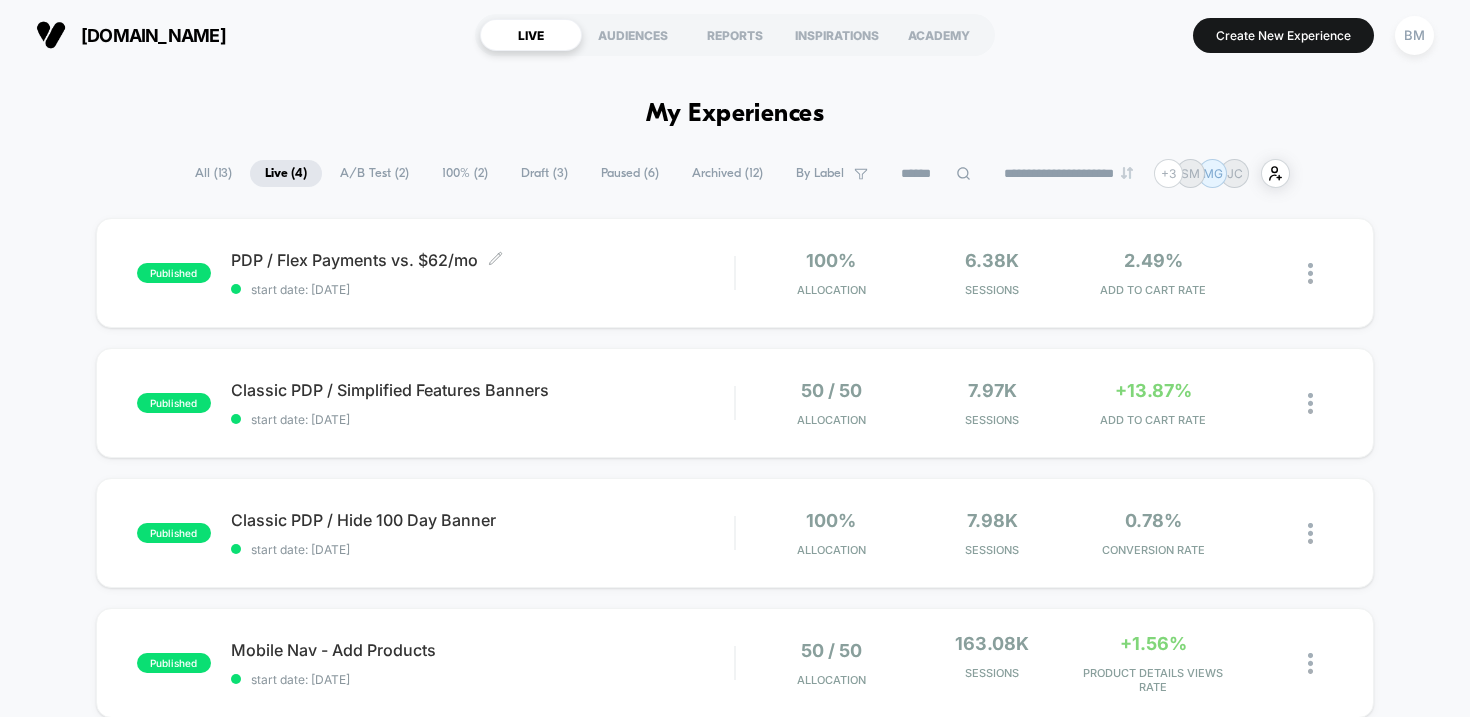 scroll, scrollTop: 0, scrollLeft: 0, axis: both 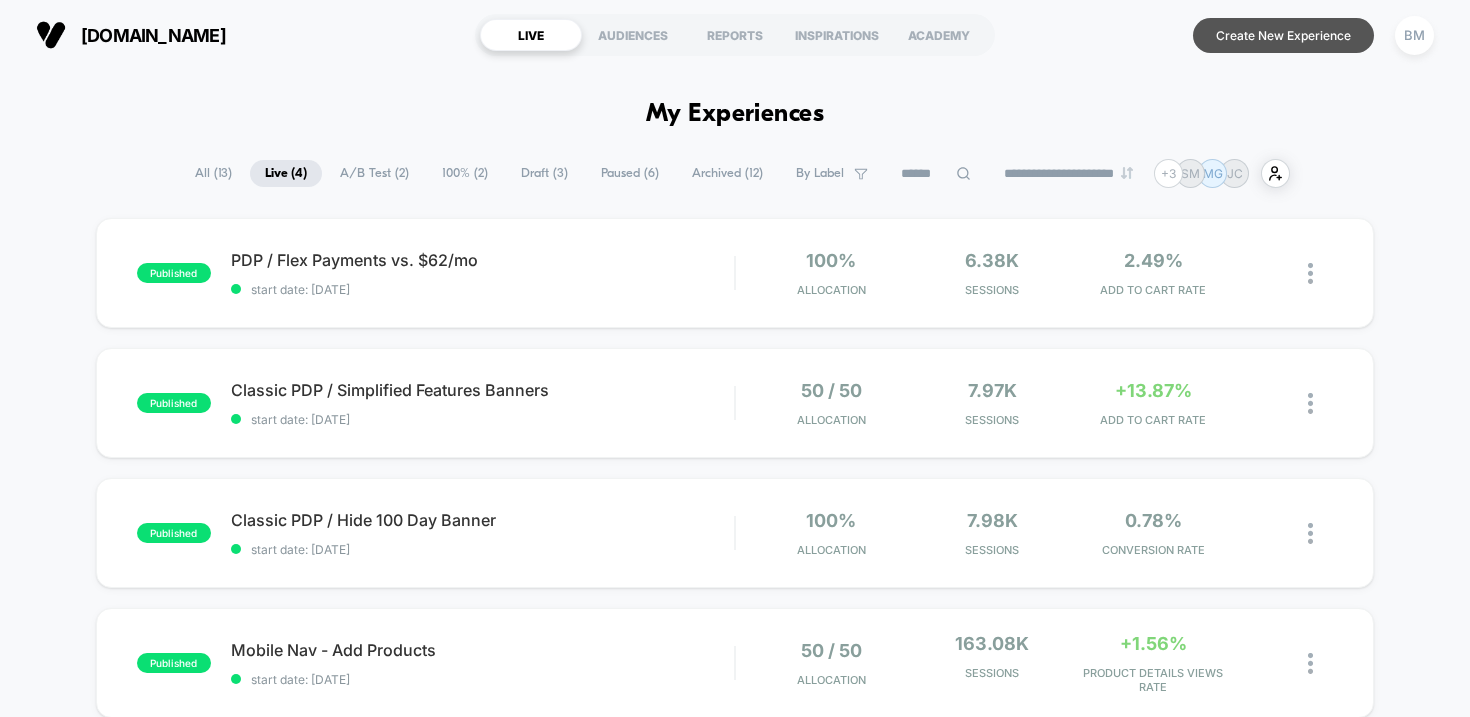 click on "Create New Experience" at bounding box center [1283, 35] 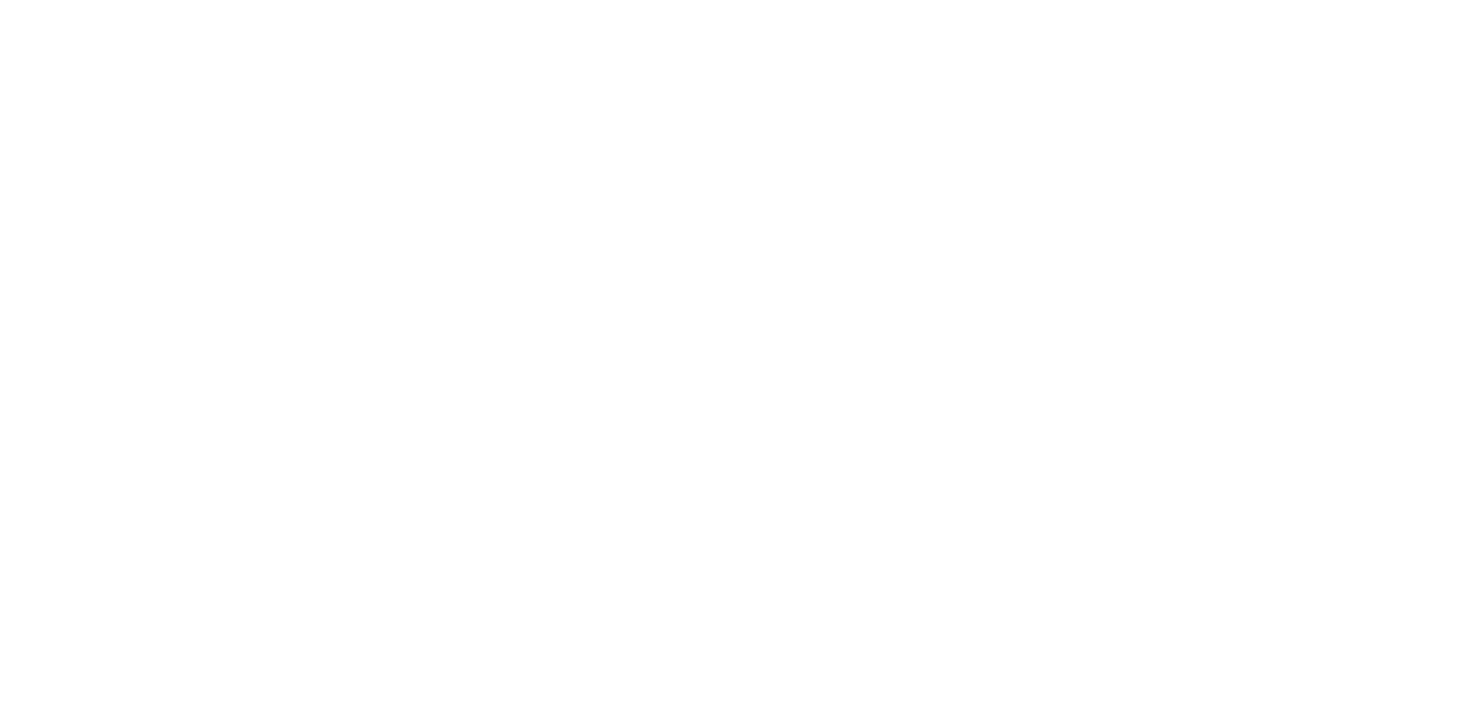 scroll, scrollTop: 0, scrollLeft: 0, axis: both 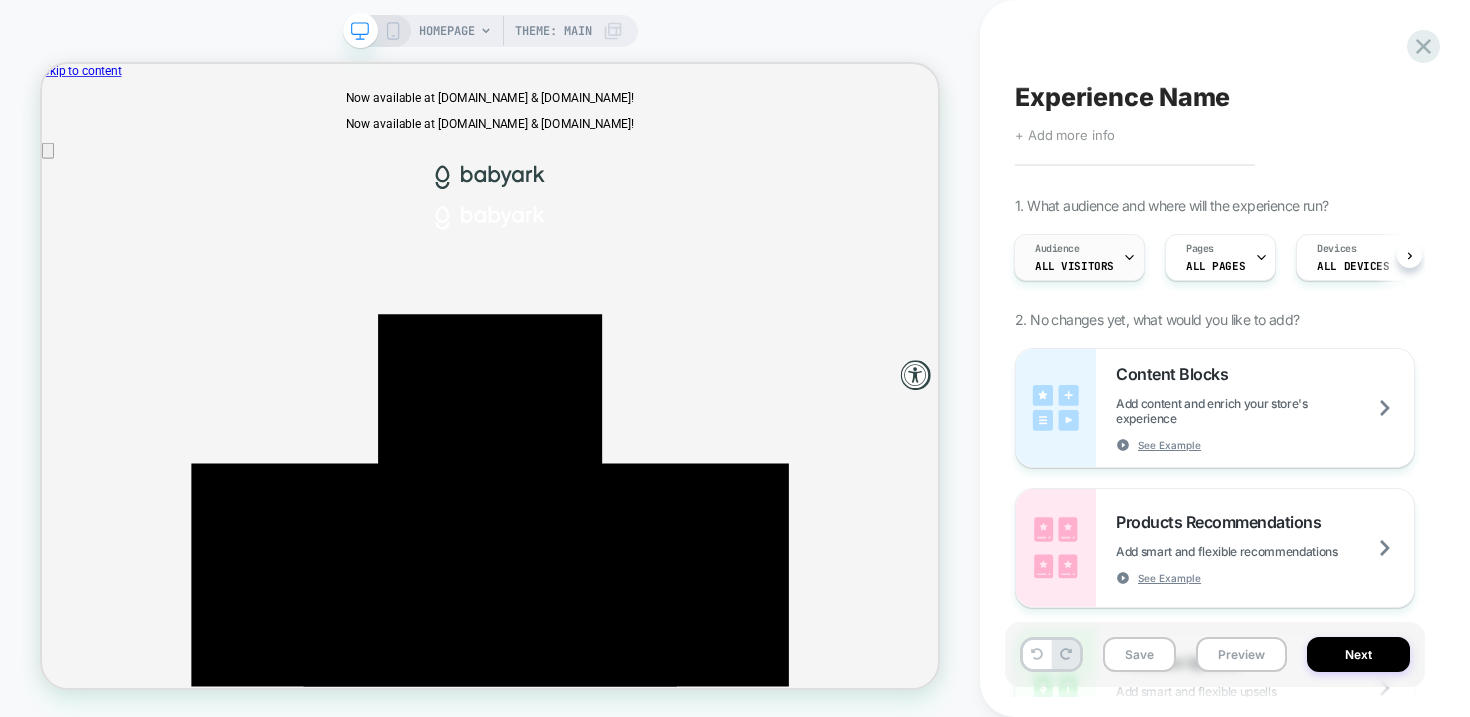 click 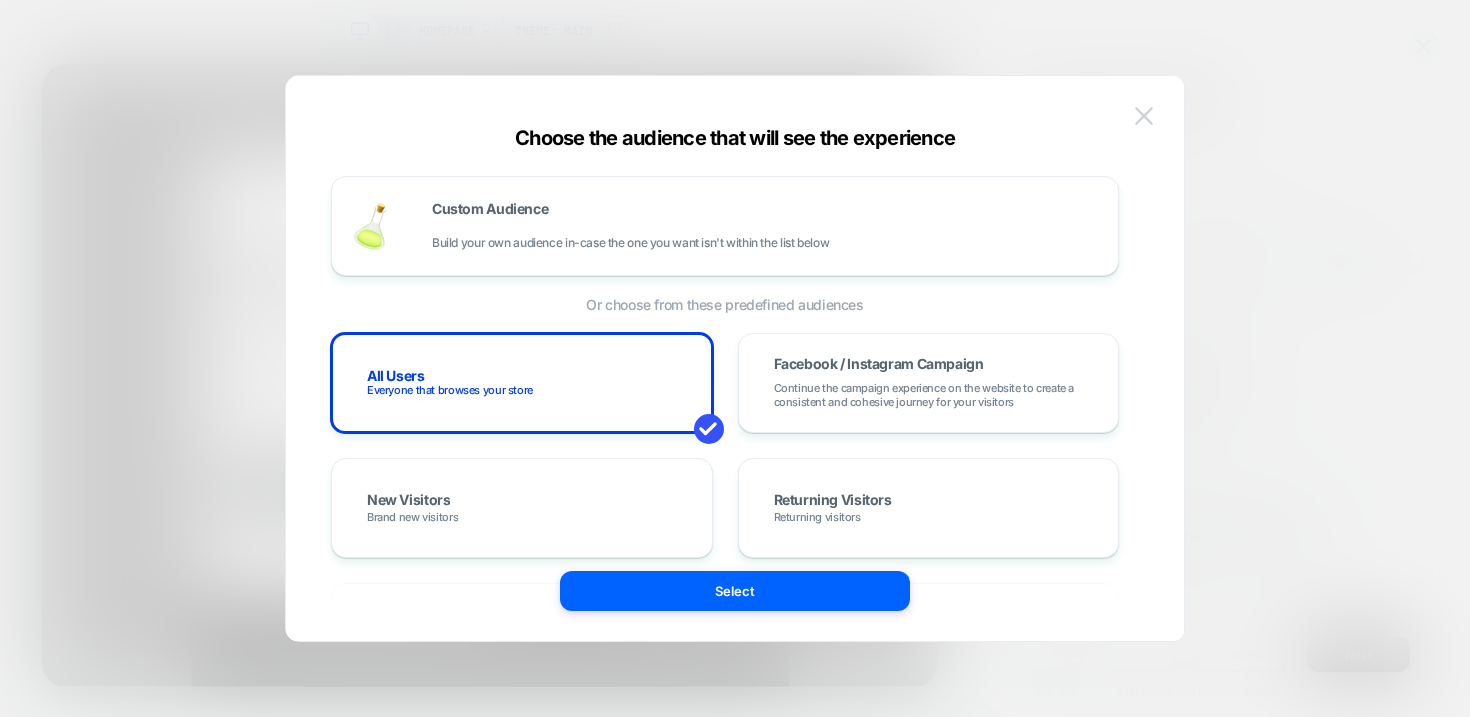 click at bounding box center (1144, 116) 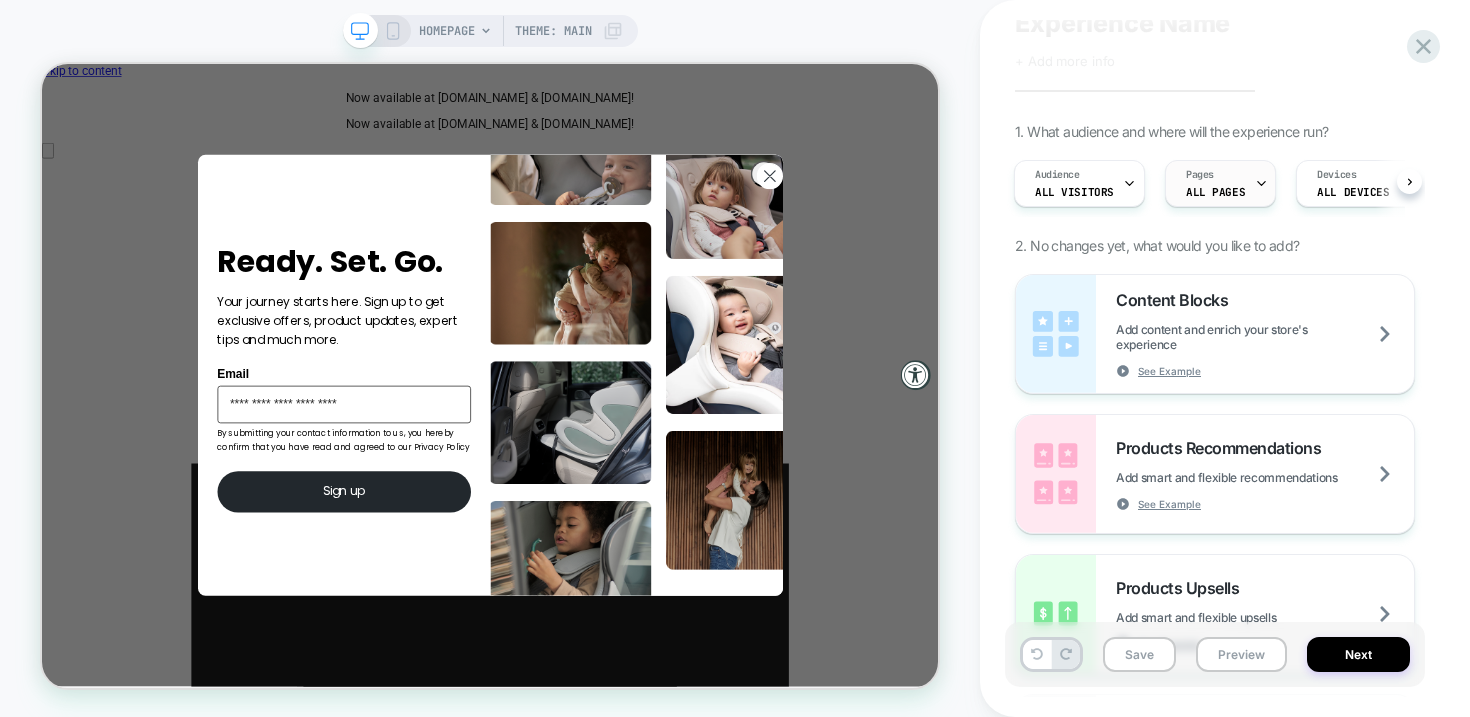 scroll, scrollTop: 89, scrollLeft: 0, axis: vertical 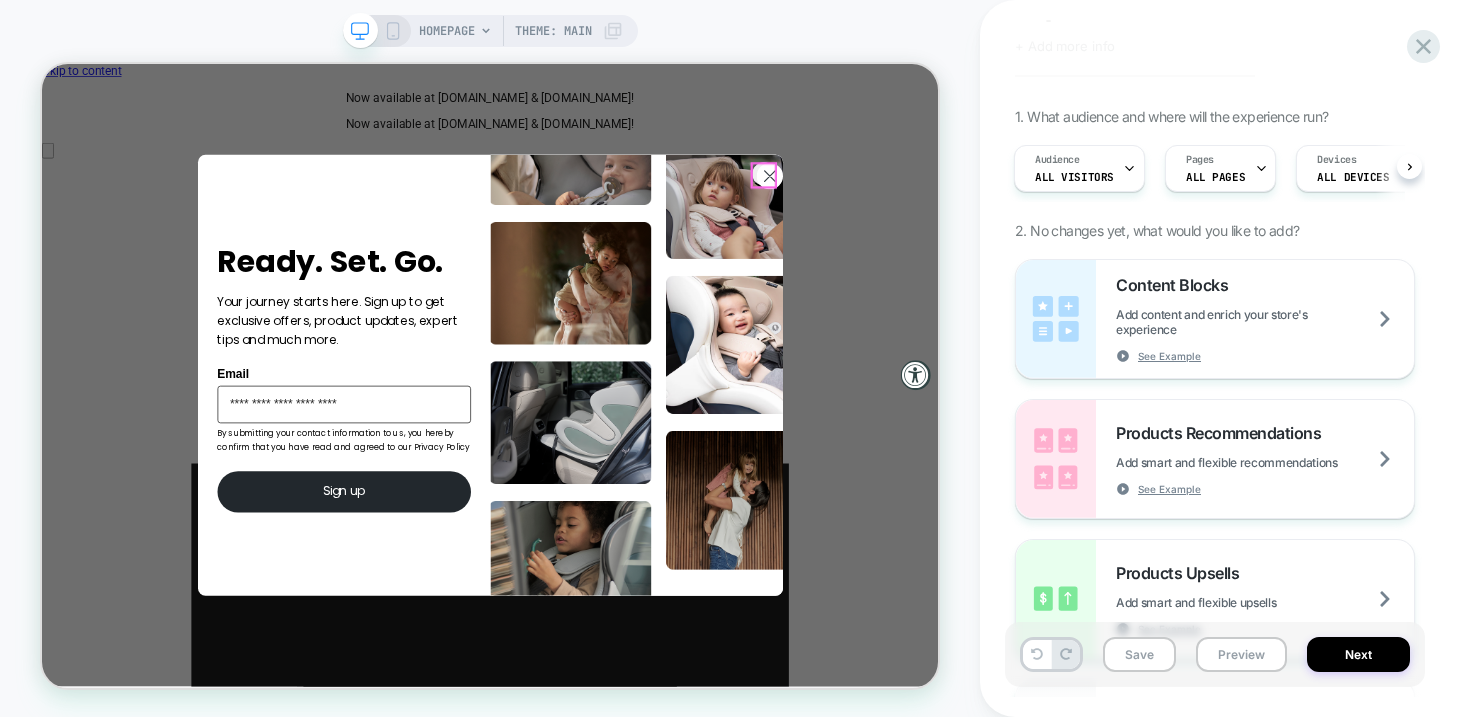 click 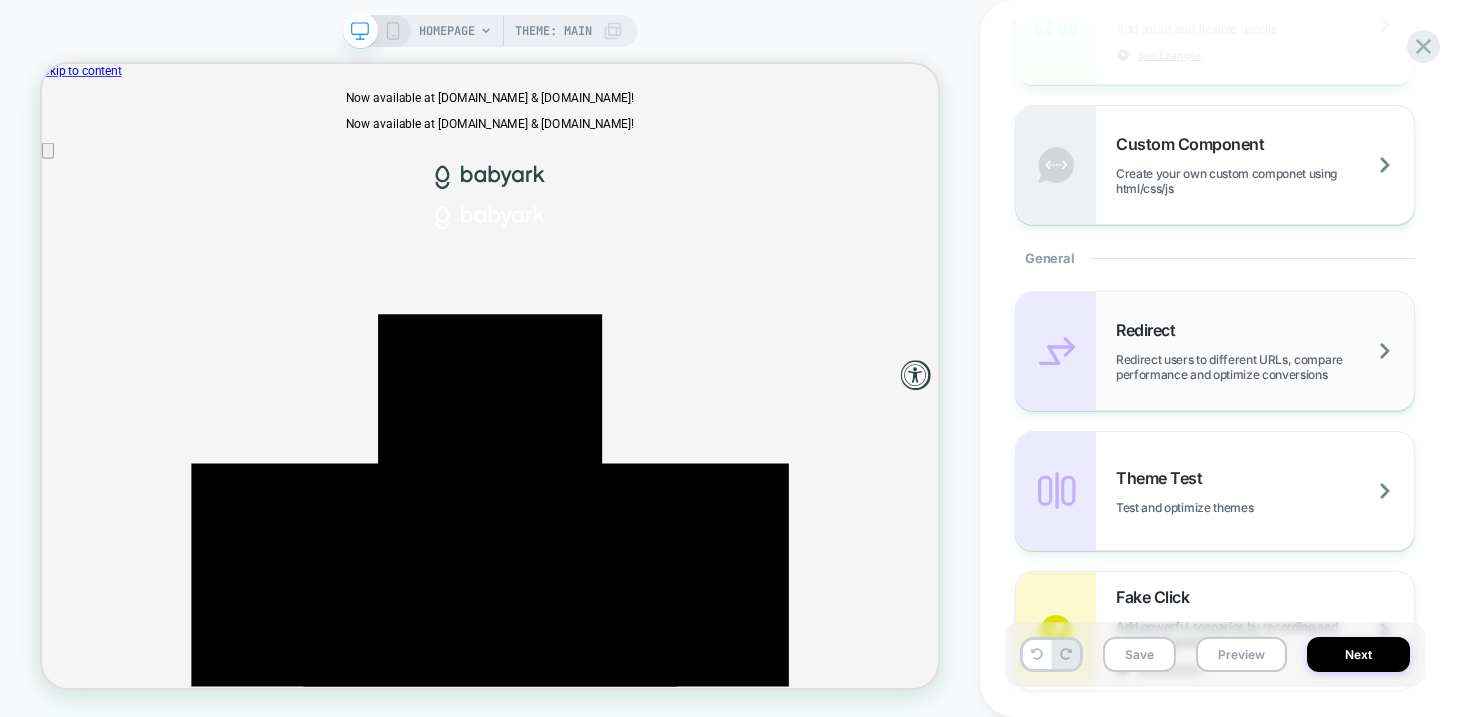 scroll, scrollTop: 494, scrollLeft: 0, axis: vertical 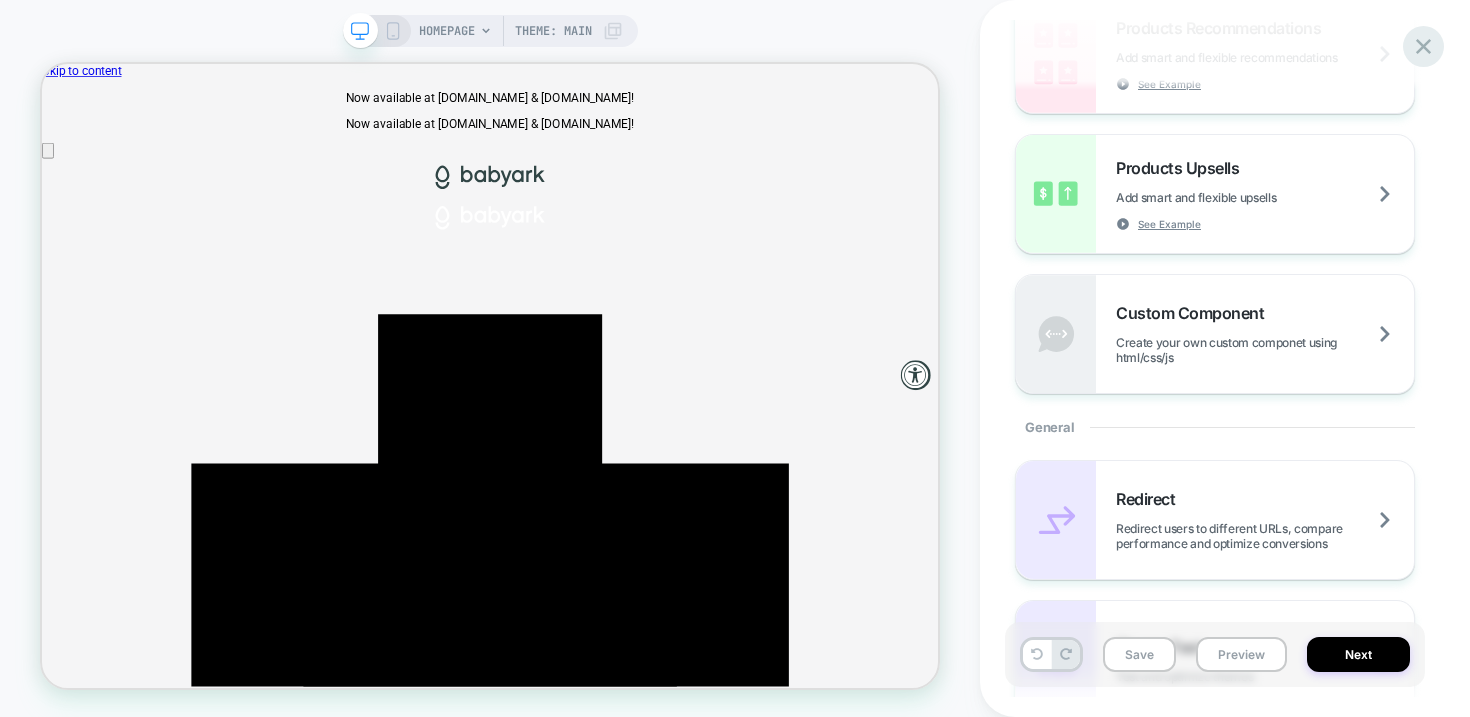 click 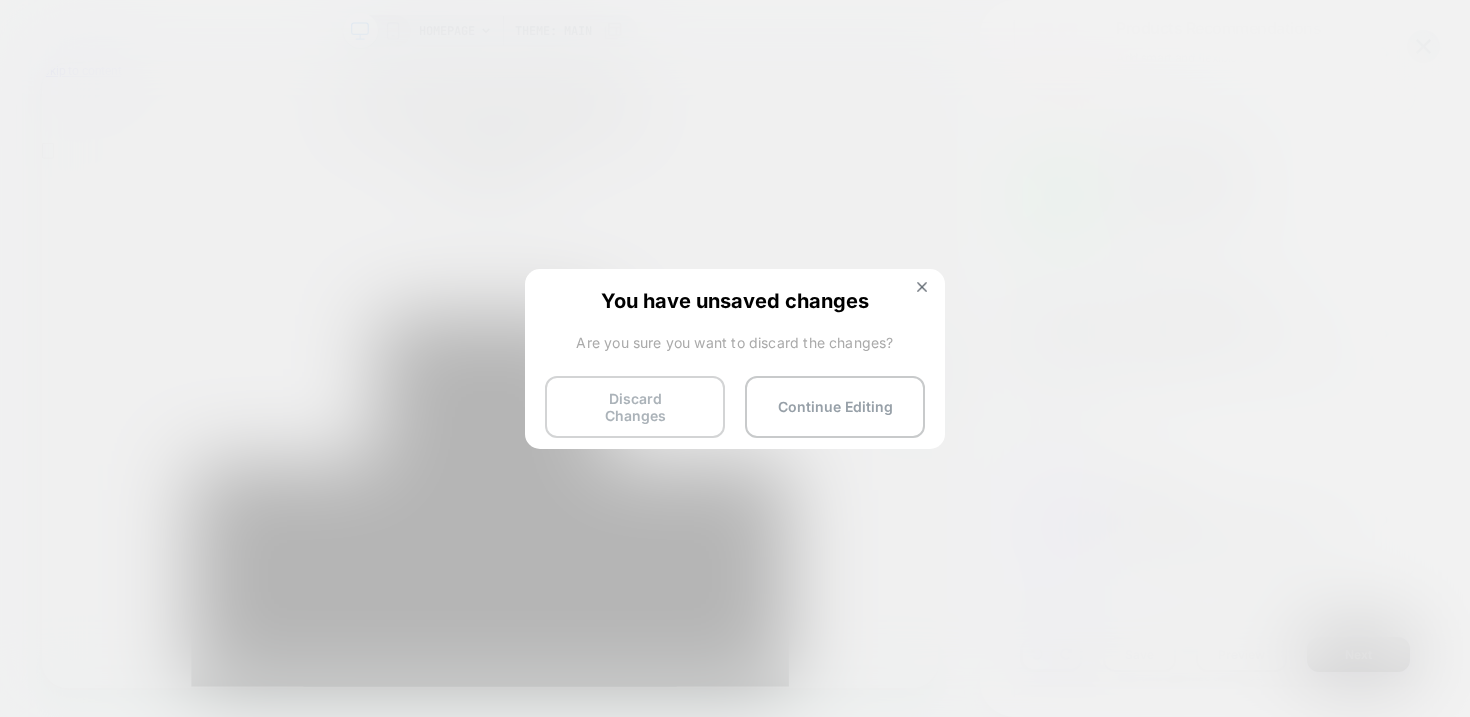 click on "Discard Changes" at bounding box center (635, 407) 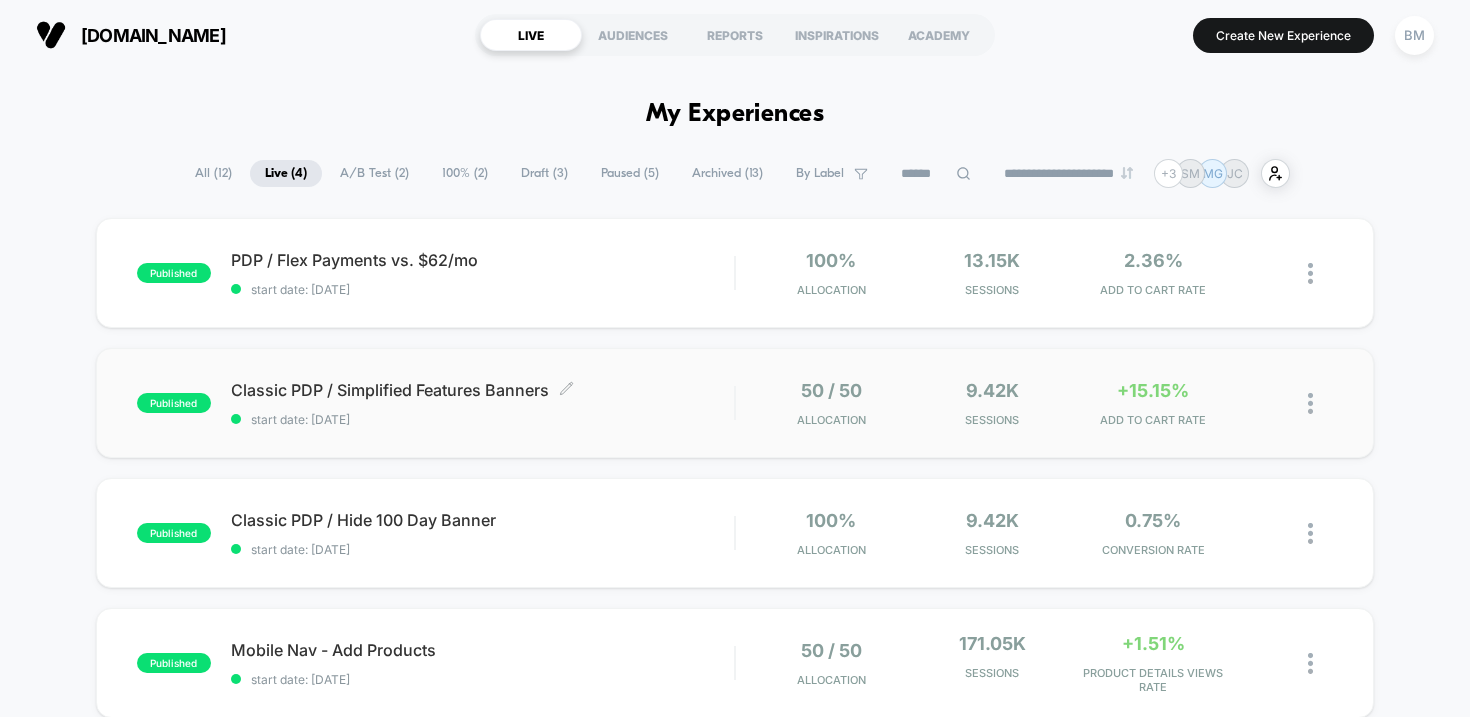 click on "Classic PDP / Simplified Features Banners Click to edit experience details" at bounding box center (483, 390) 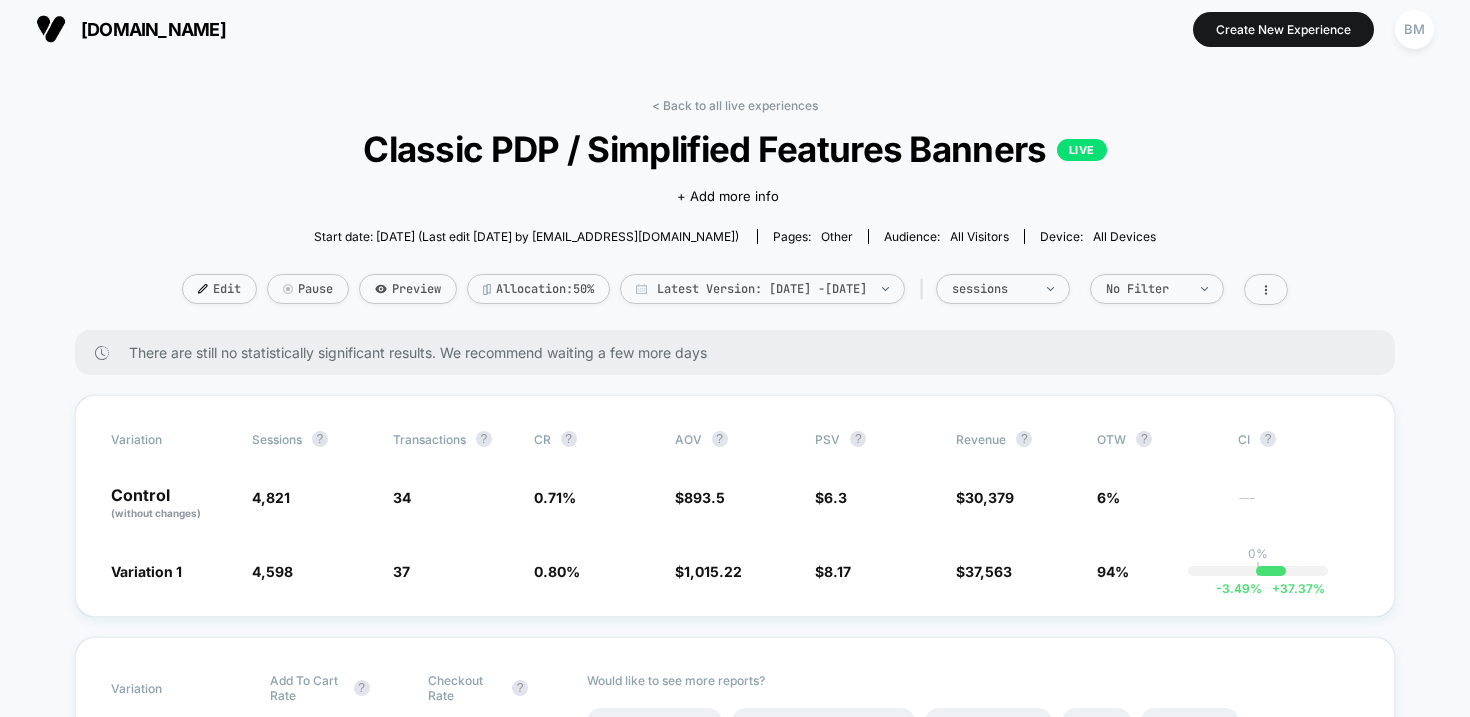 scroll, scrollTop: 0, scrollLeft: 0, axis: both 